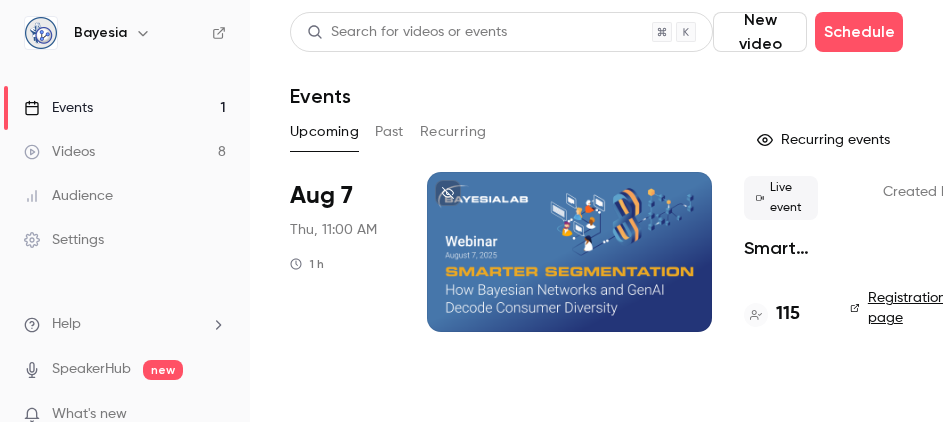 scroll, scrollTop: 0, scrollLeft: 0, axis: both 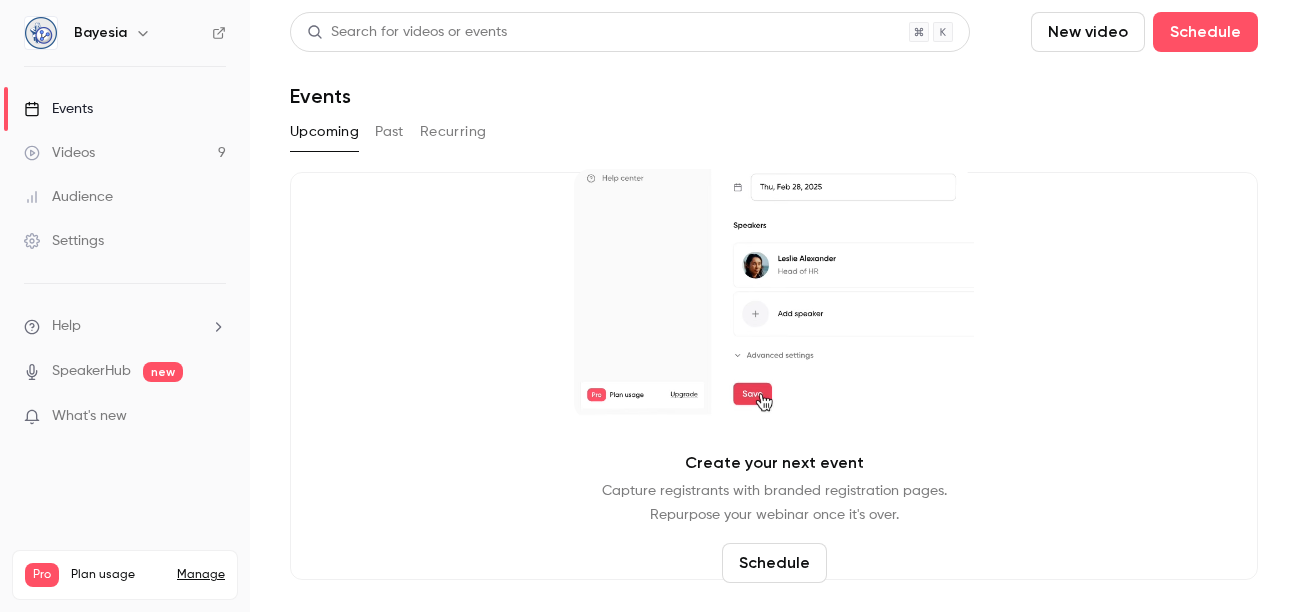click on "Videos" at bounding box center [59, 153] 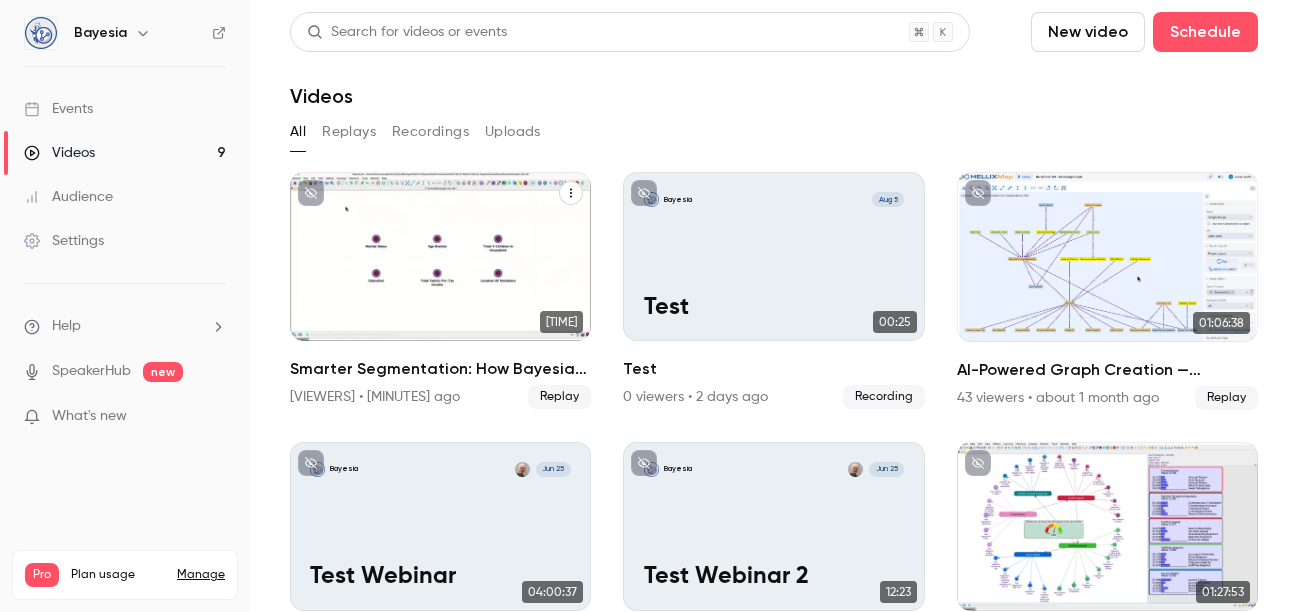 click 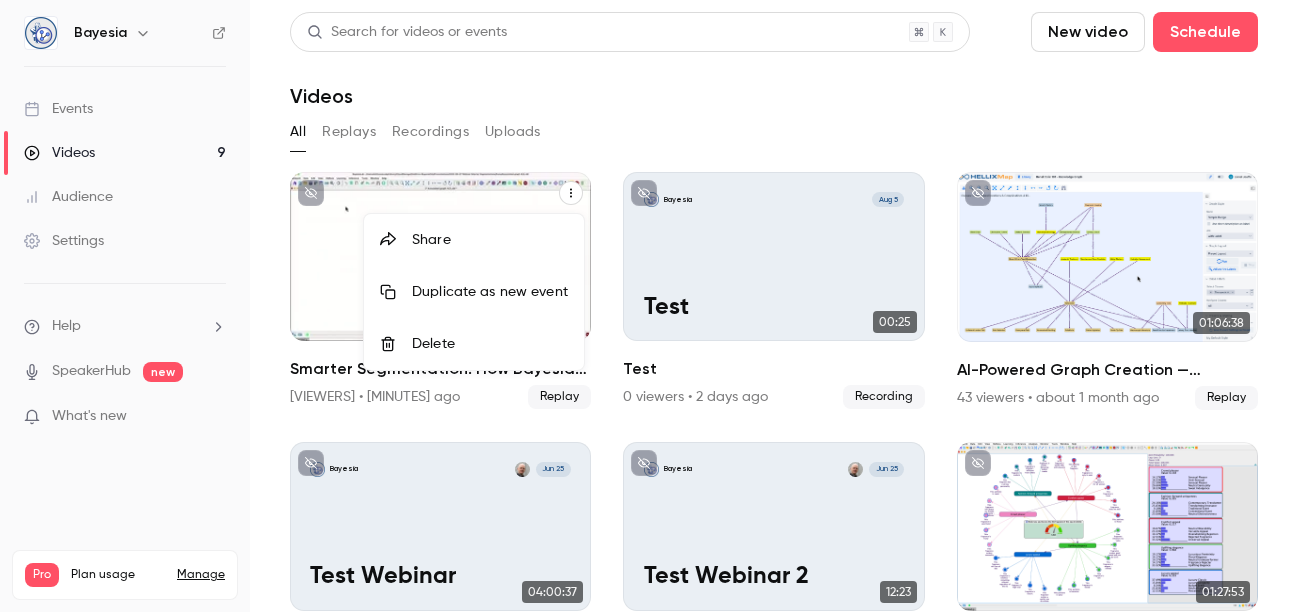 click at bounding box center (649, 306) 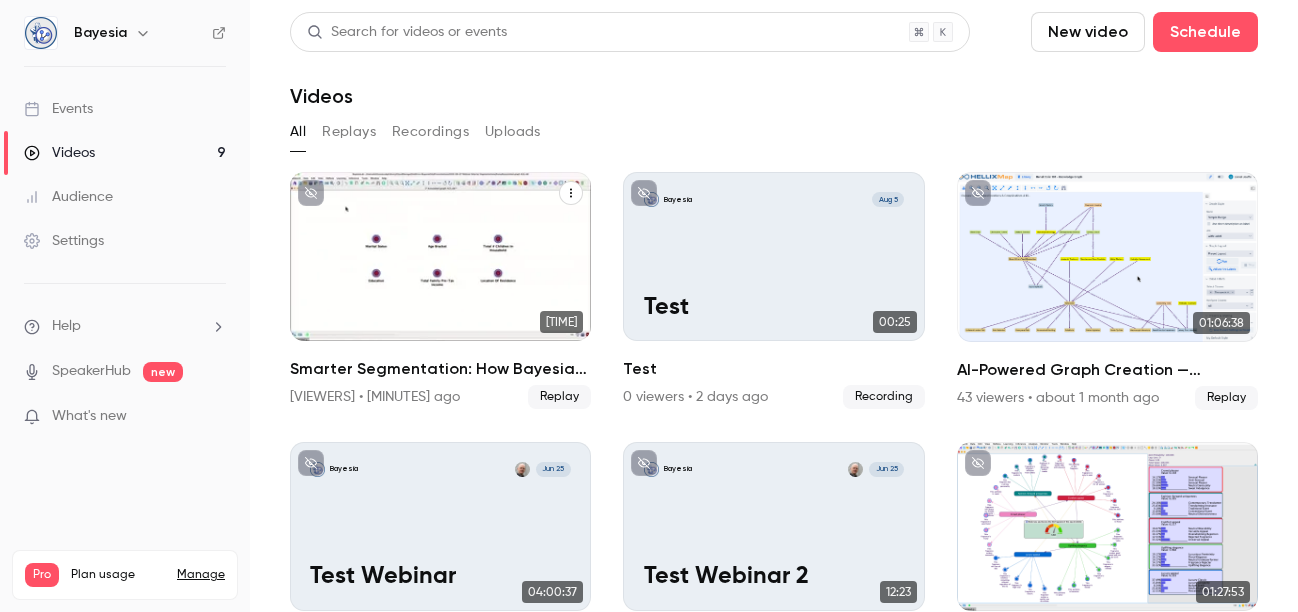 click on "Recordings" at bounding box center [430, 132] 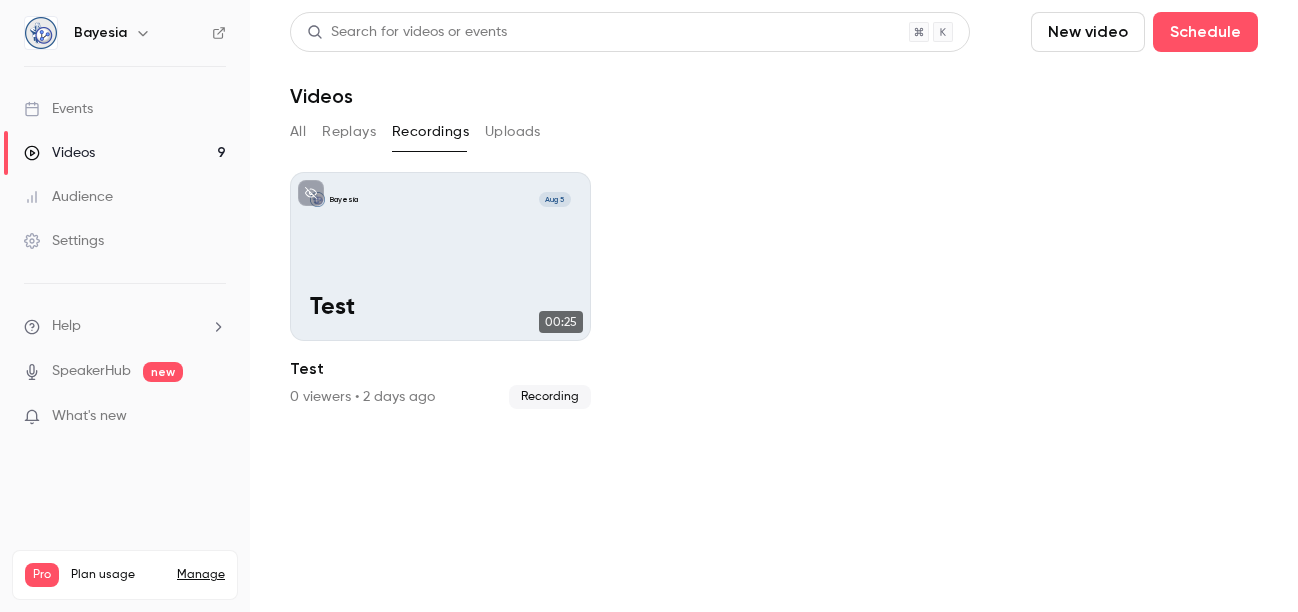 click on "All" at bounding box center (298, 132) 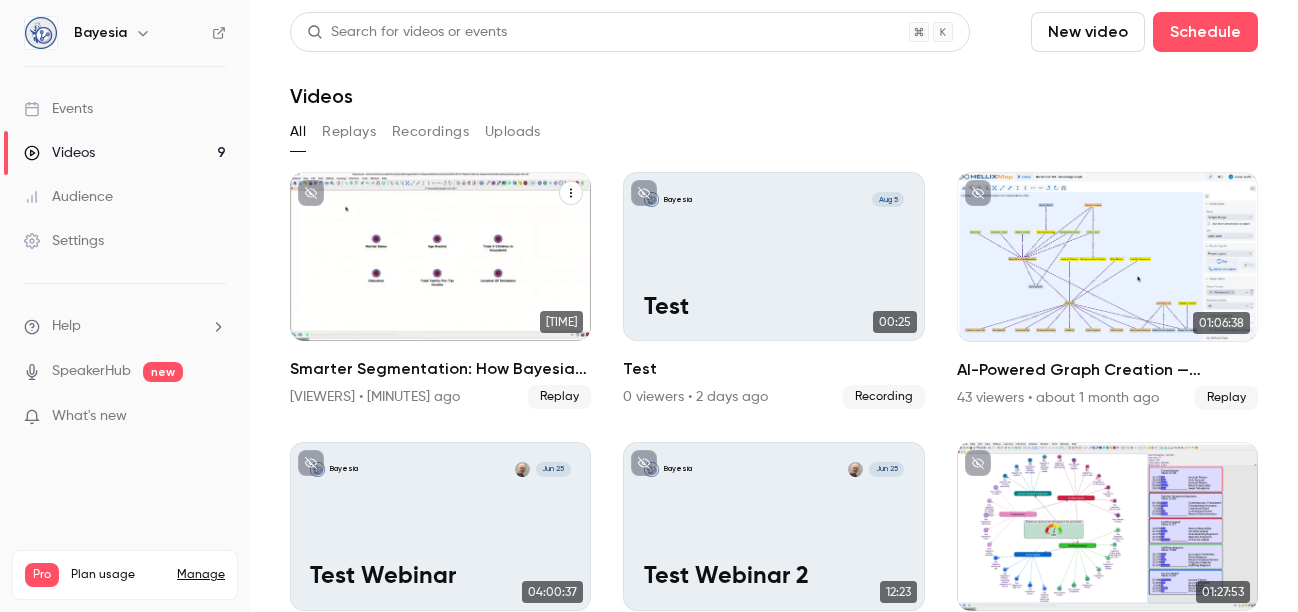 click at bounding box center [440, 256] 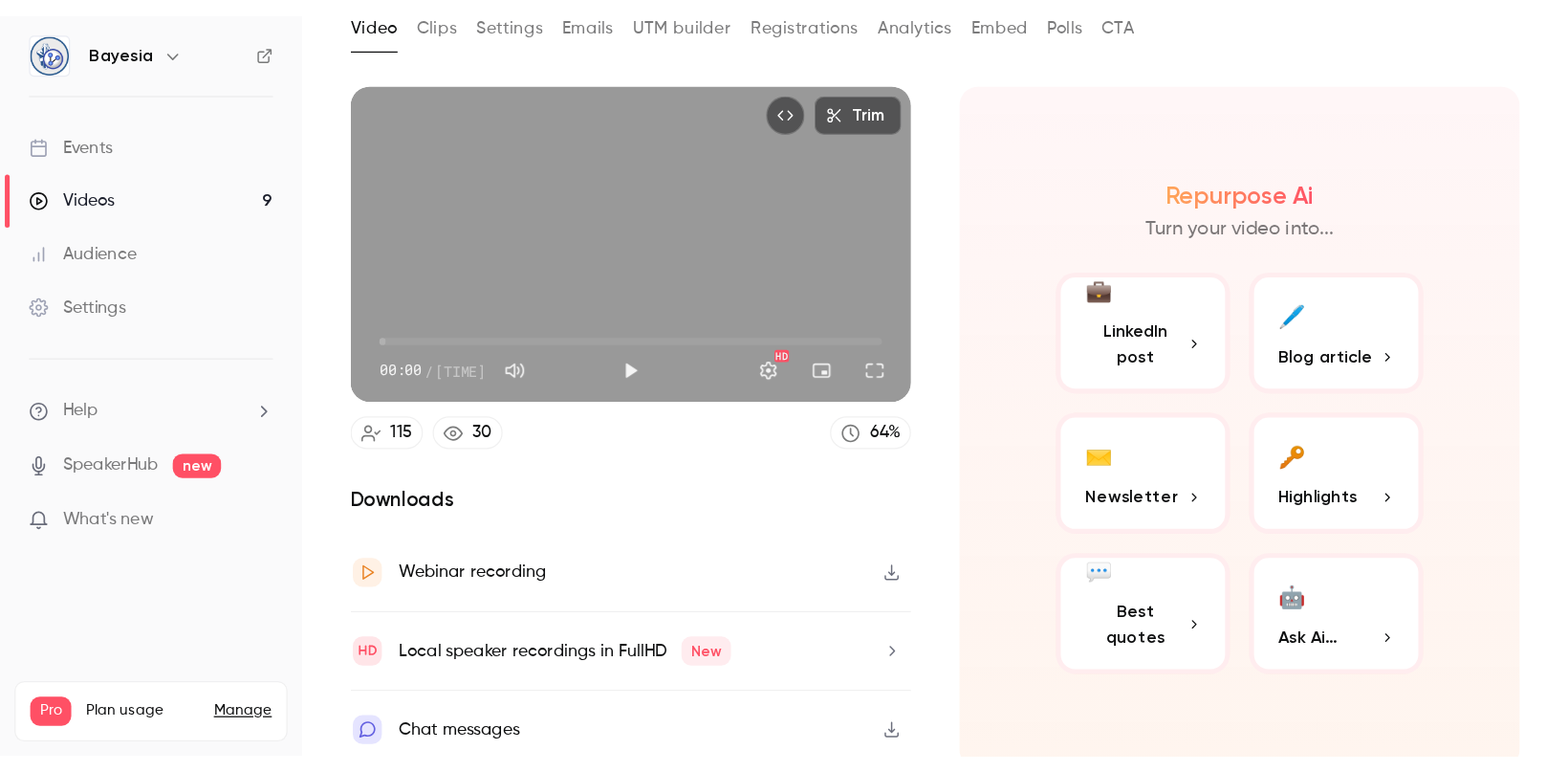 scroll, scrollTop: 126, scrollLeft: 0, axis: vertical 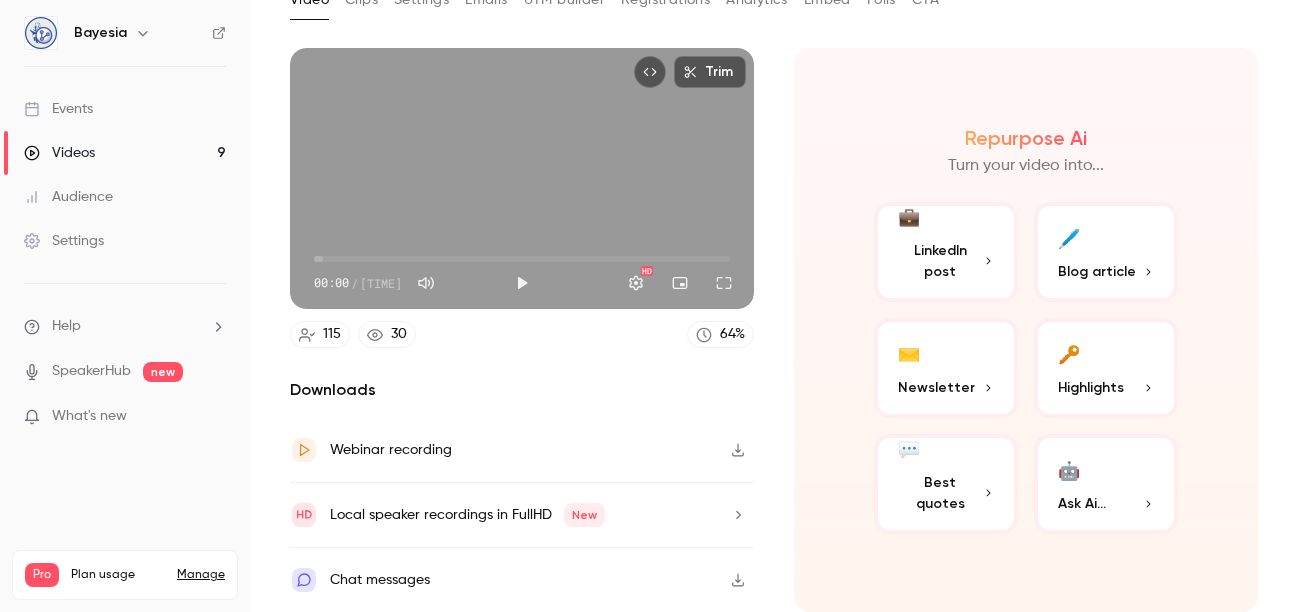 click 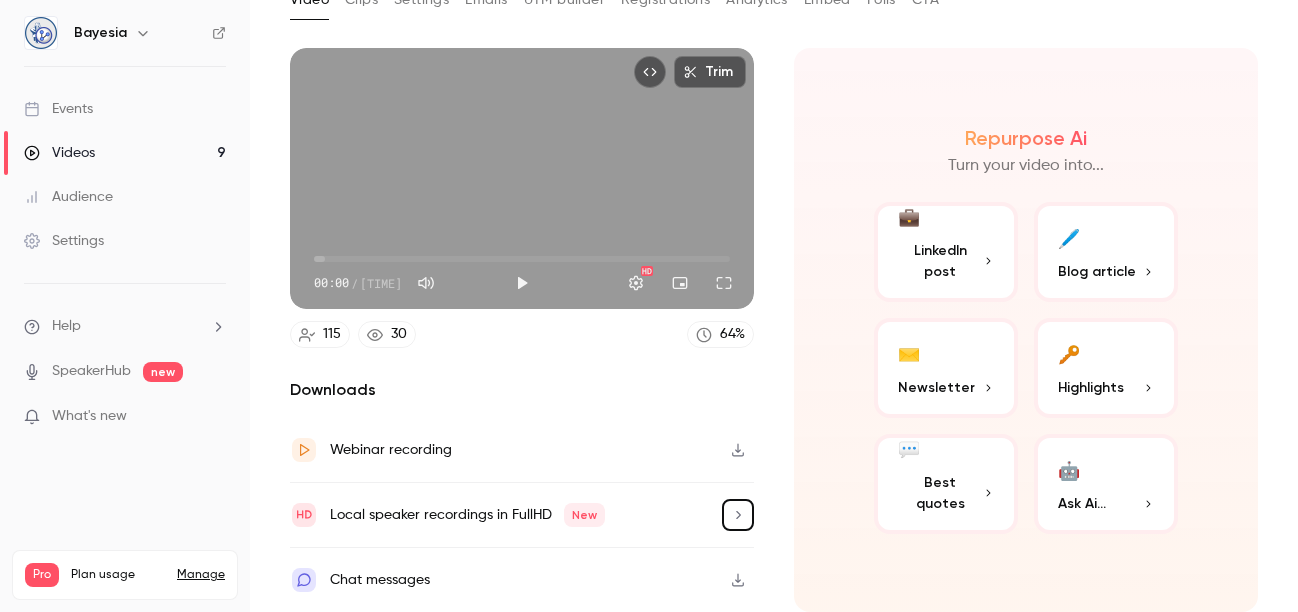 type 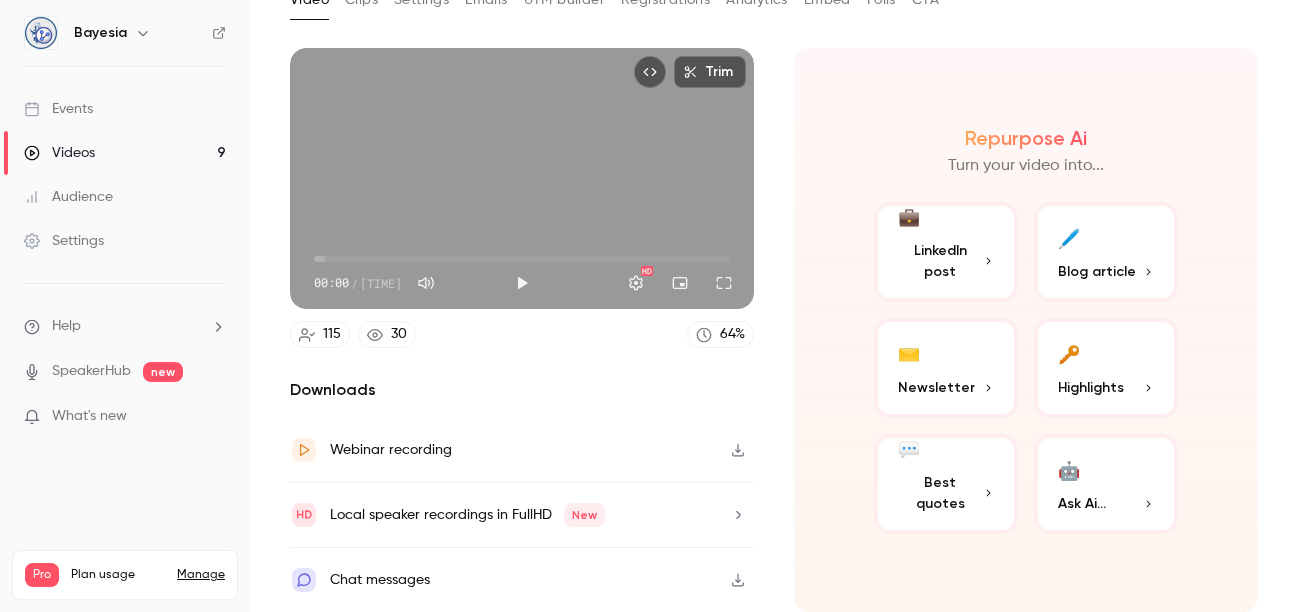 click on "Local speaker recordings in FullHD New" at bounding box center [467, 515] 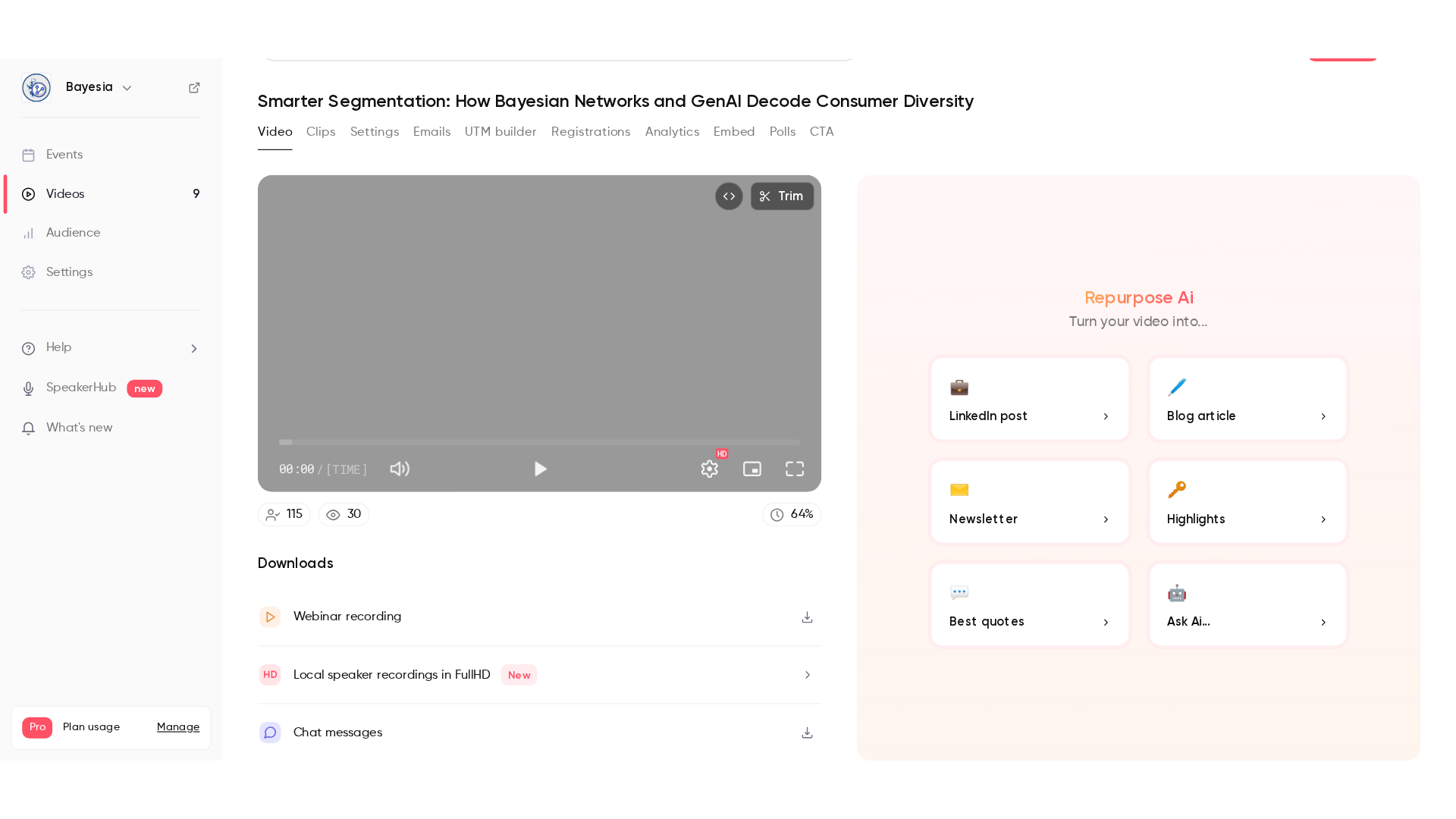 scroll, scrollTop: 37, scrollLeft: 0, axis: vertical 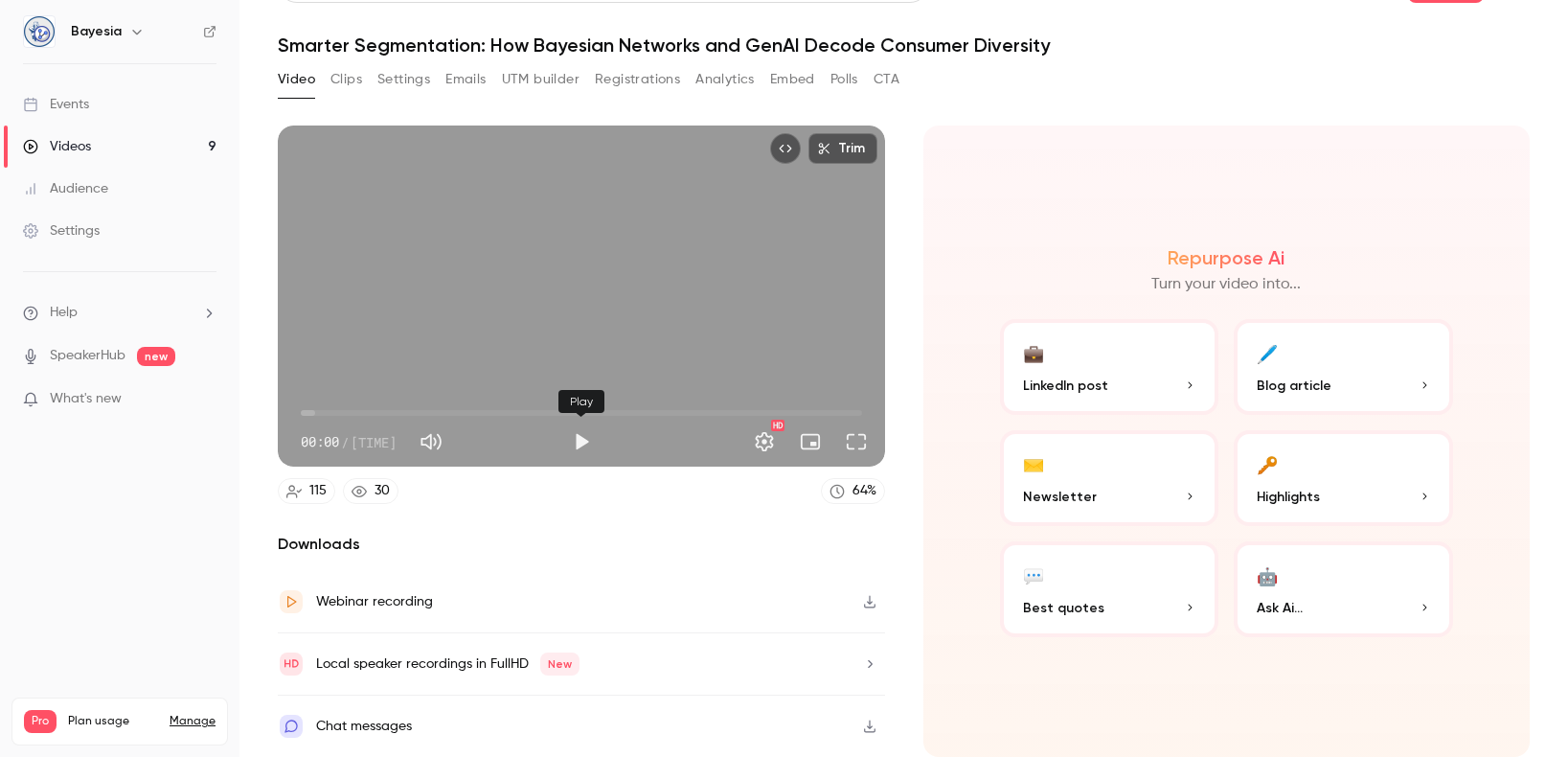 click at bounding box center [581, 442] 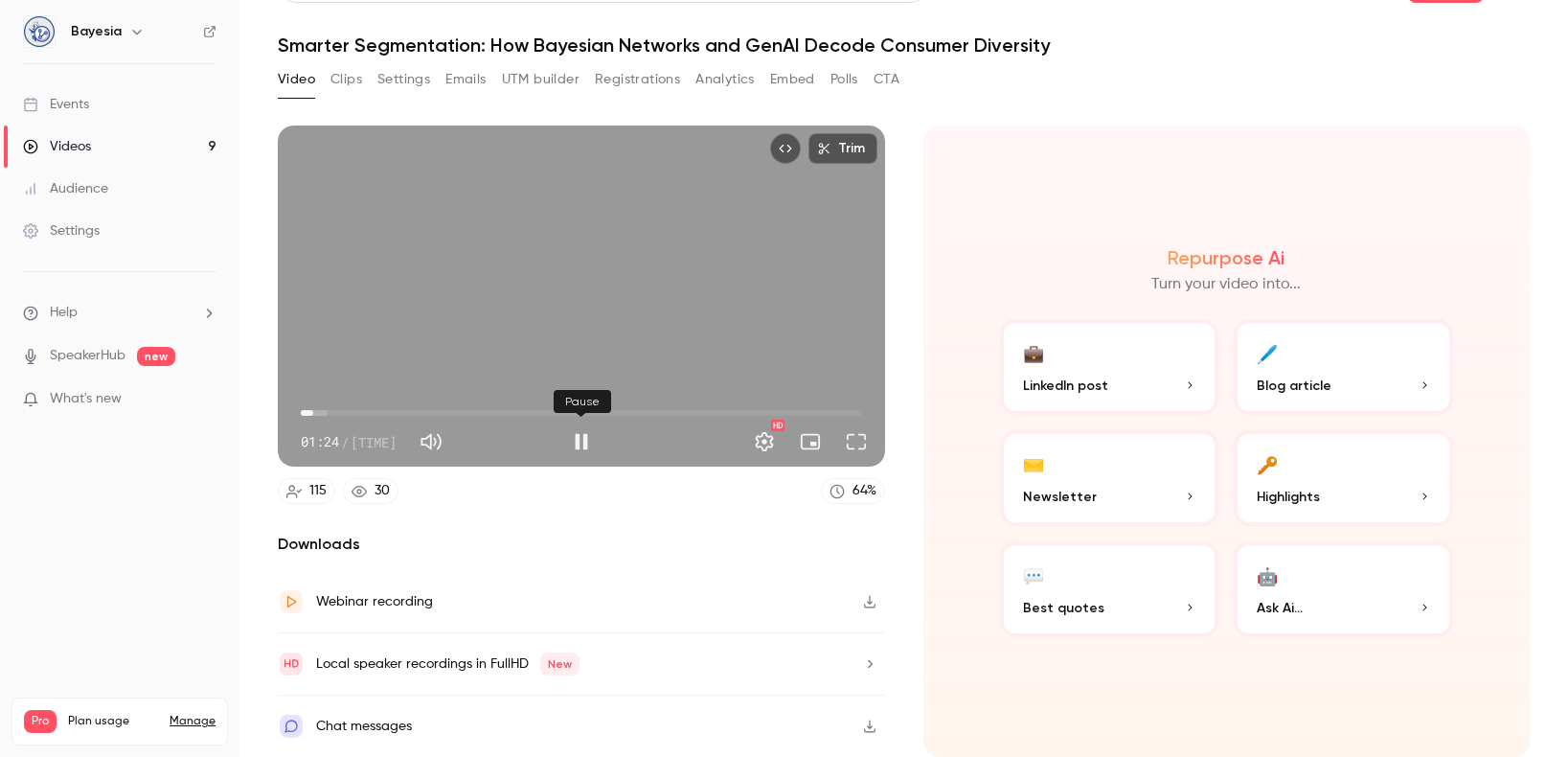click at bounding box center [581, 442] 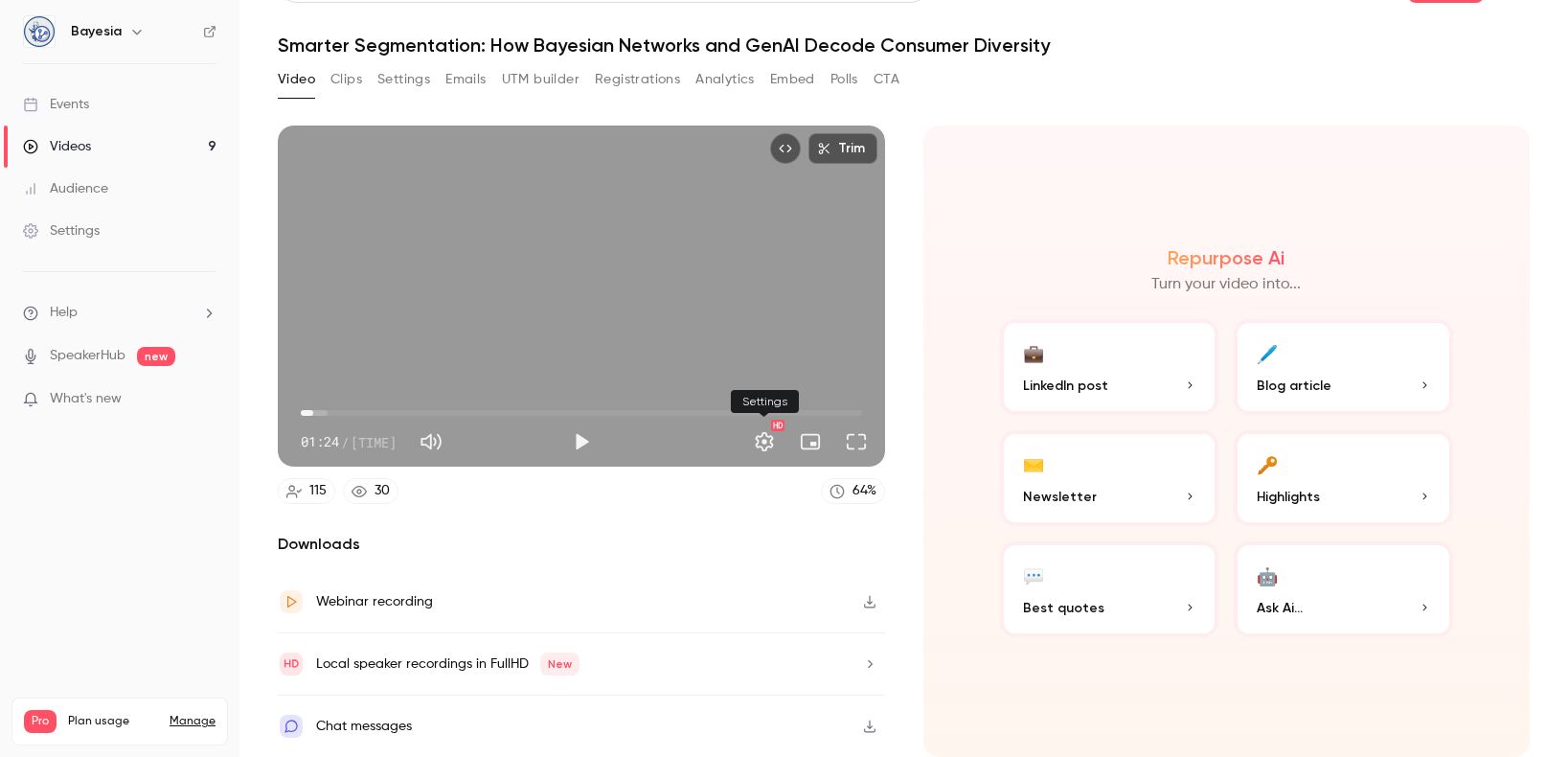 click at bounding box center (764, 442) 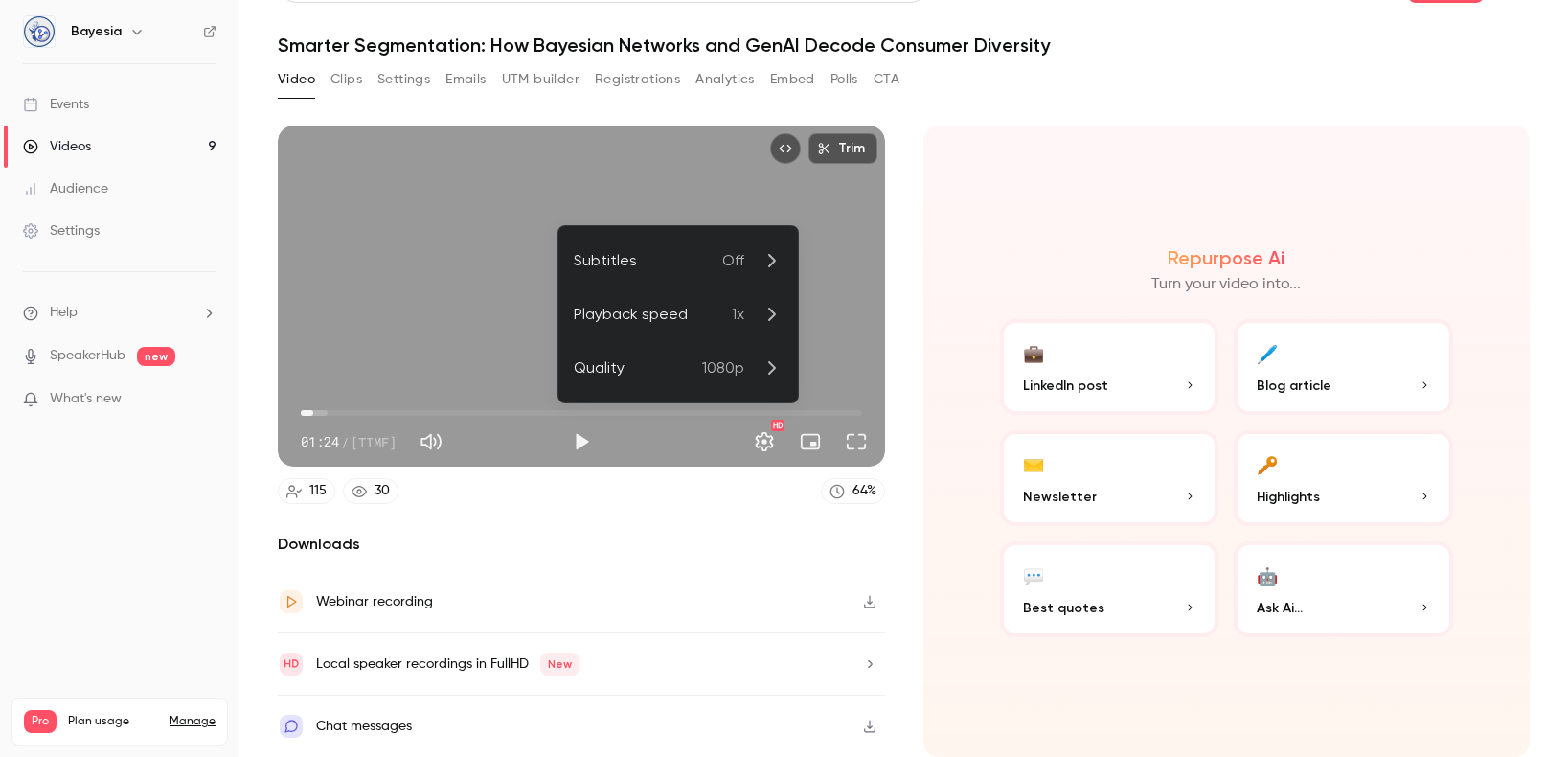 click 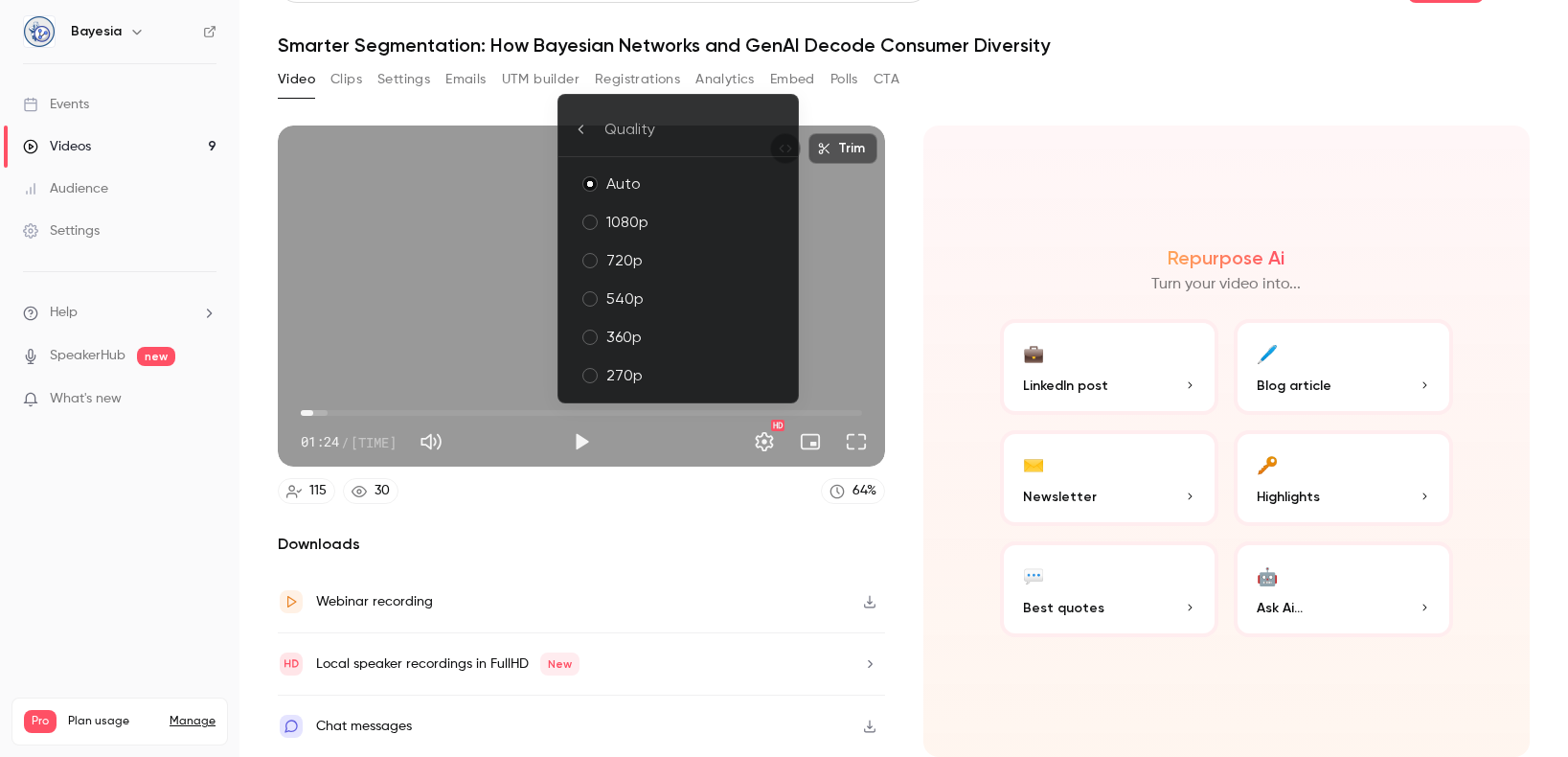 click on "1080p" at bounding box center [694, 222] 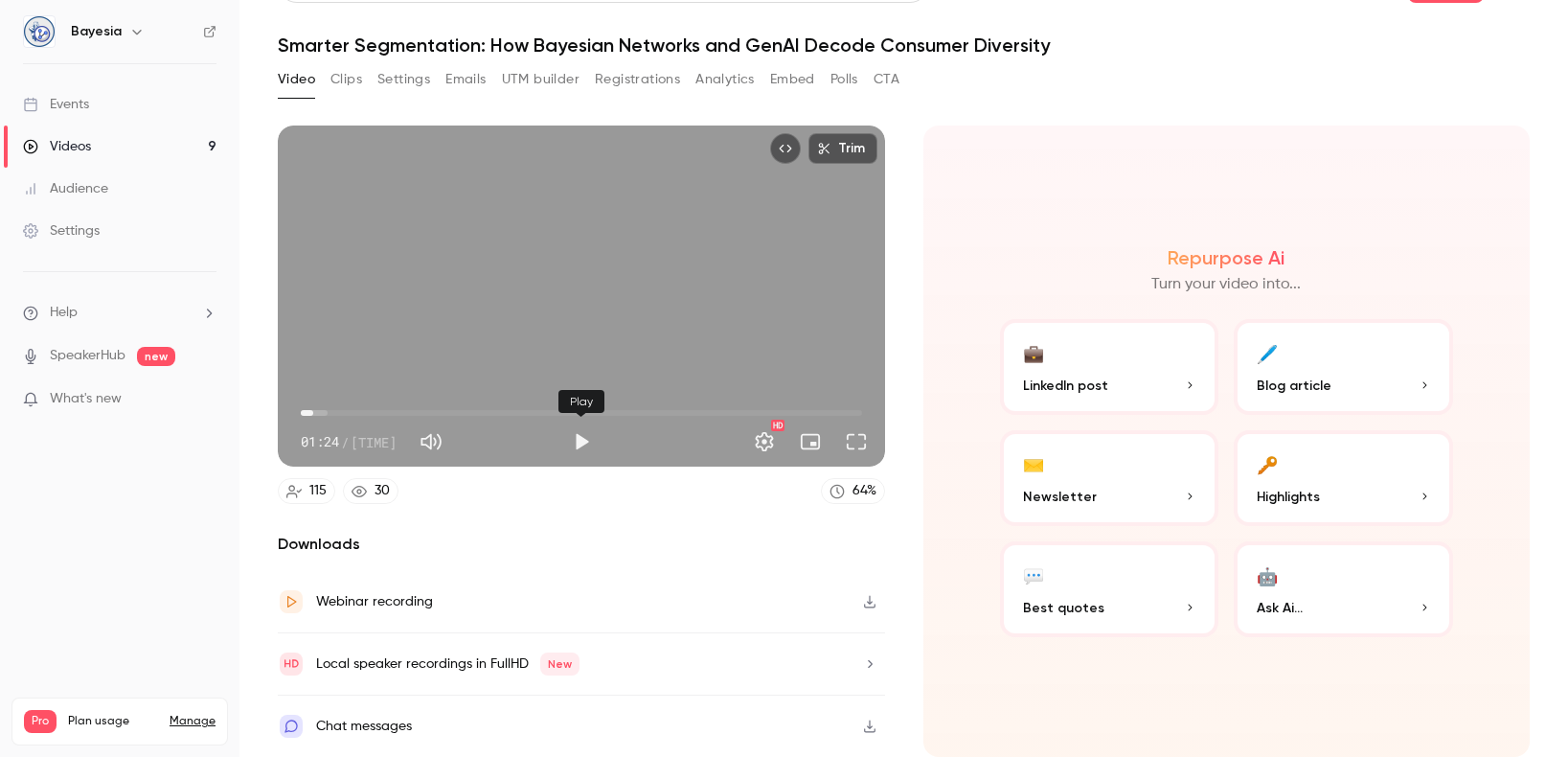 click at bounding box center [581, 442] 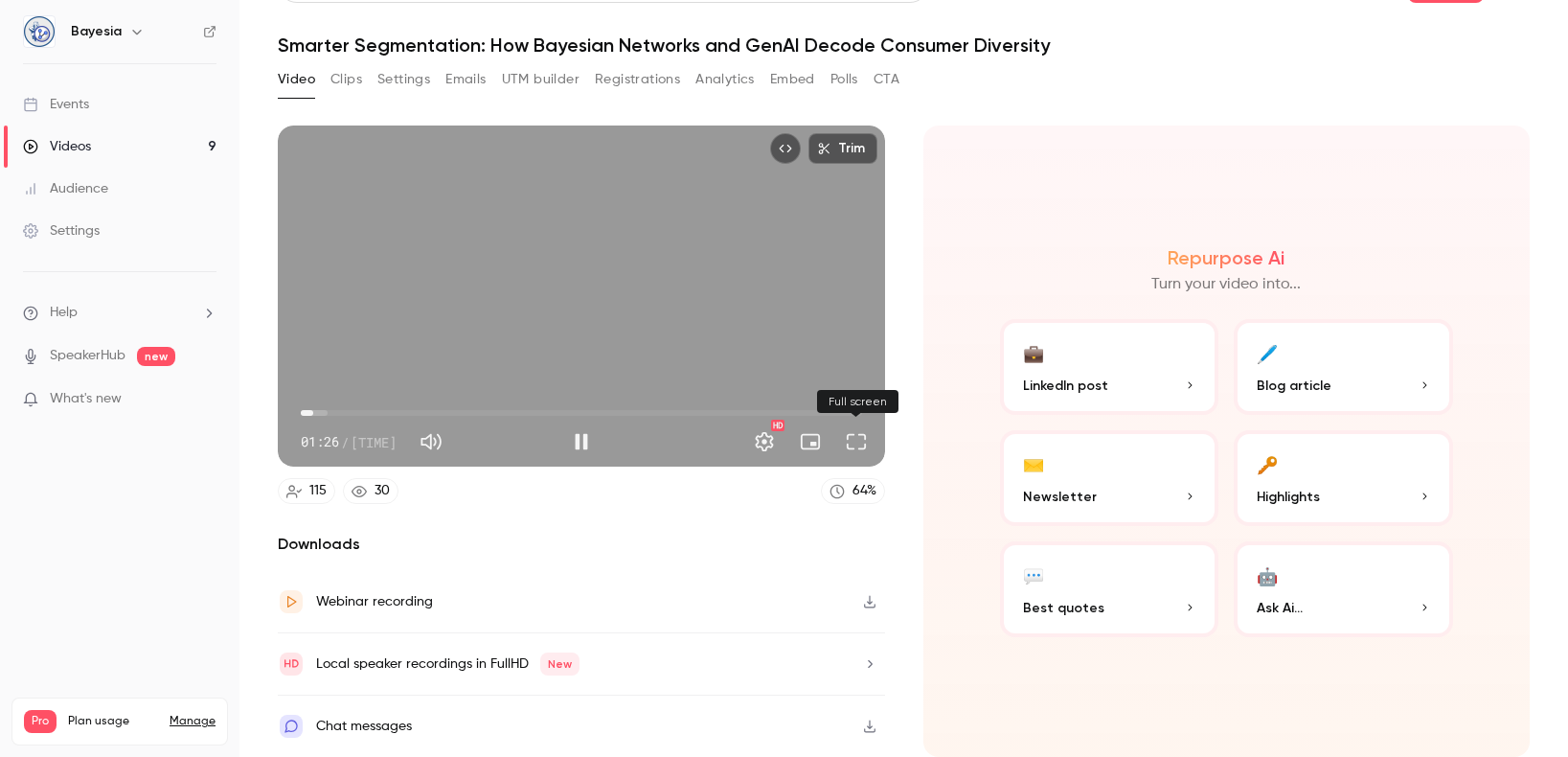 click at bounding box center (856, 442) 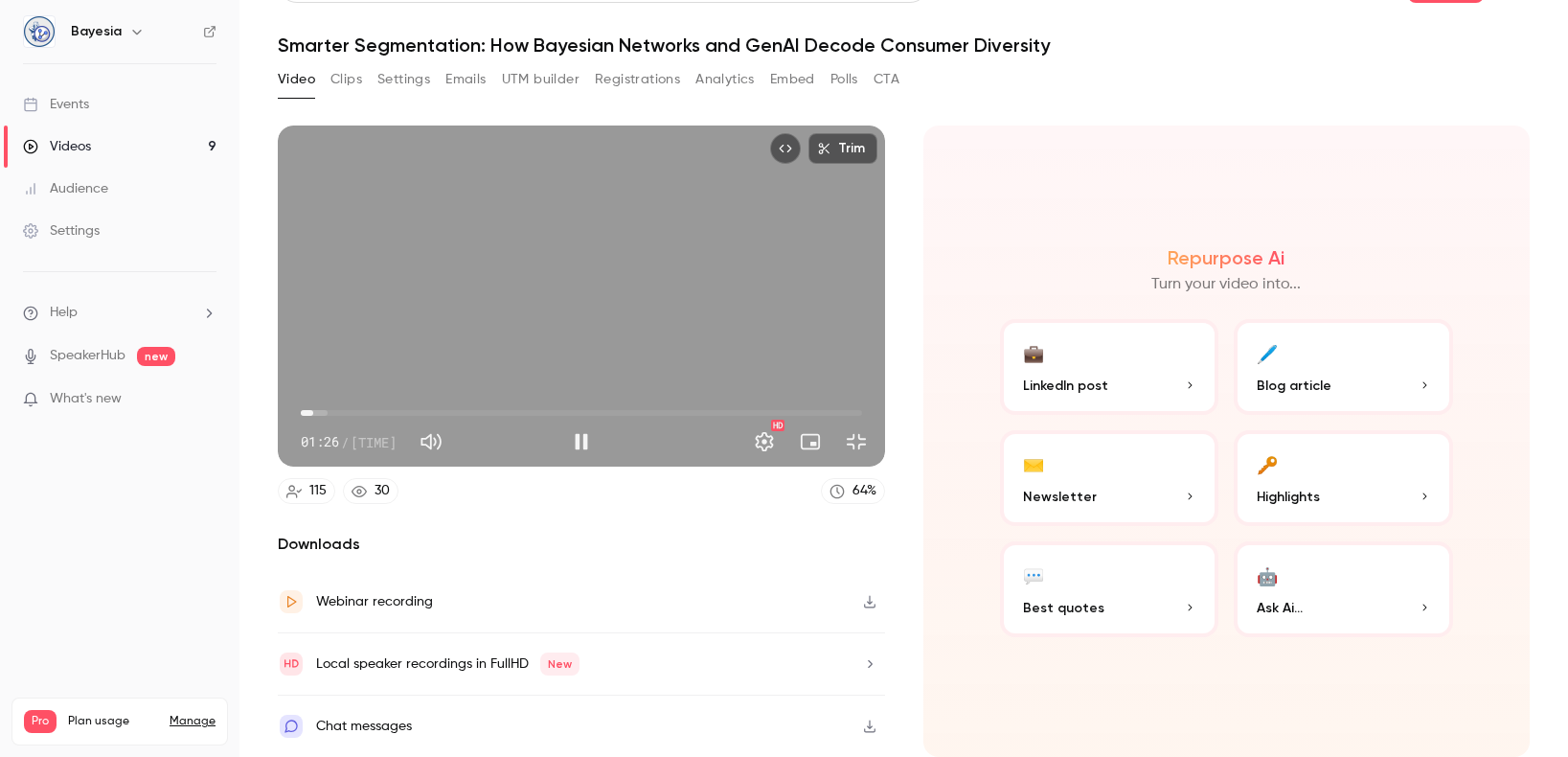 scroll, scrollTop: 0, scrollLeft: 0, axis: both 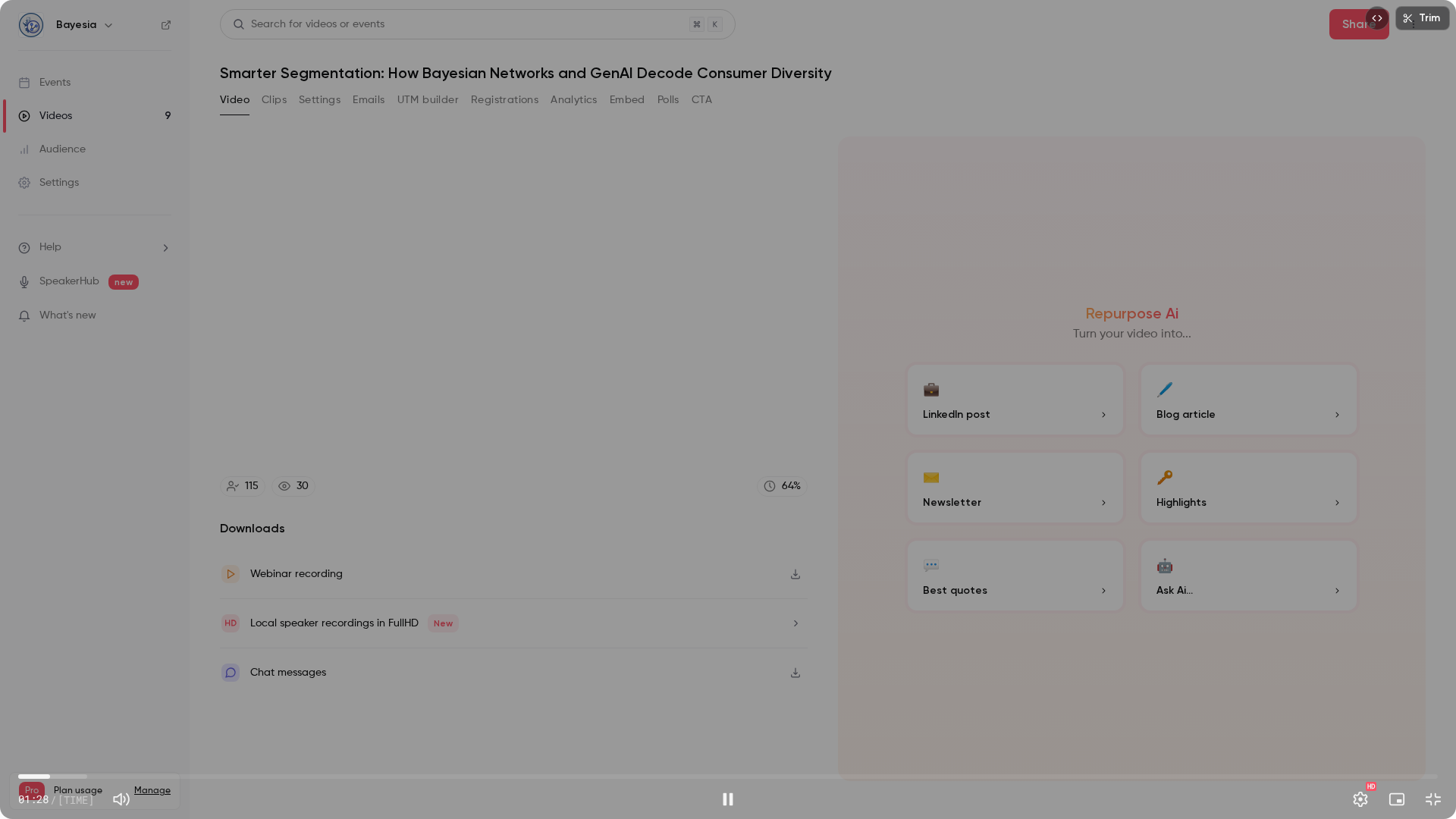 click on "Trim [TIME] [TIME] / [TIME] HD" at bounding box center [728, 410] 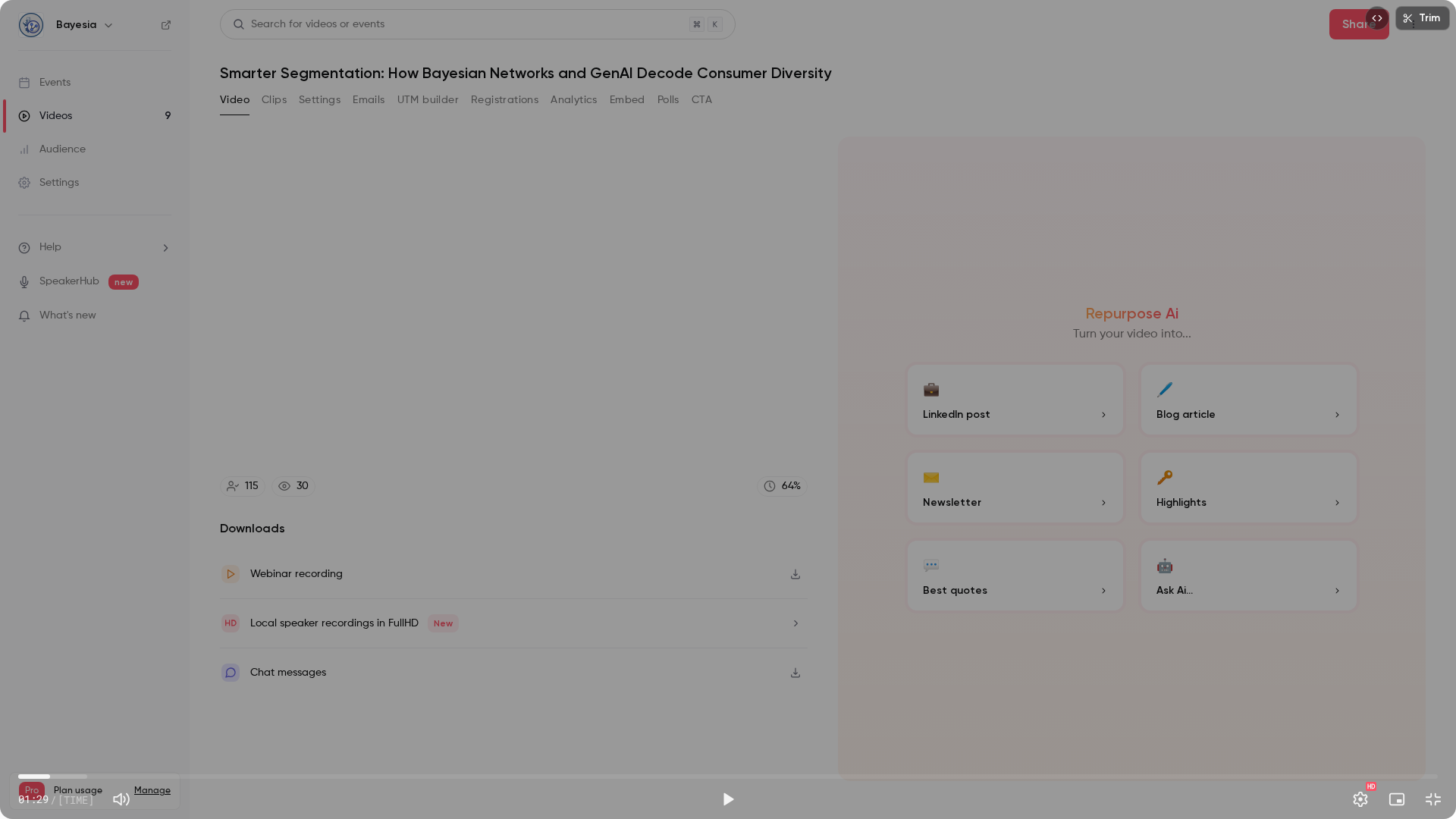click on "Trim [TIME] [TIME] / [TIME] HD" at bounding box center (728, 410) 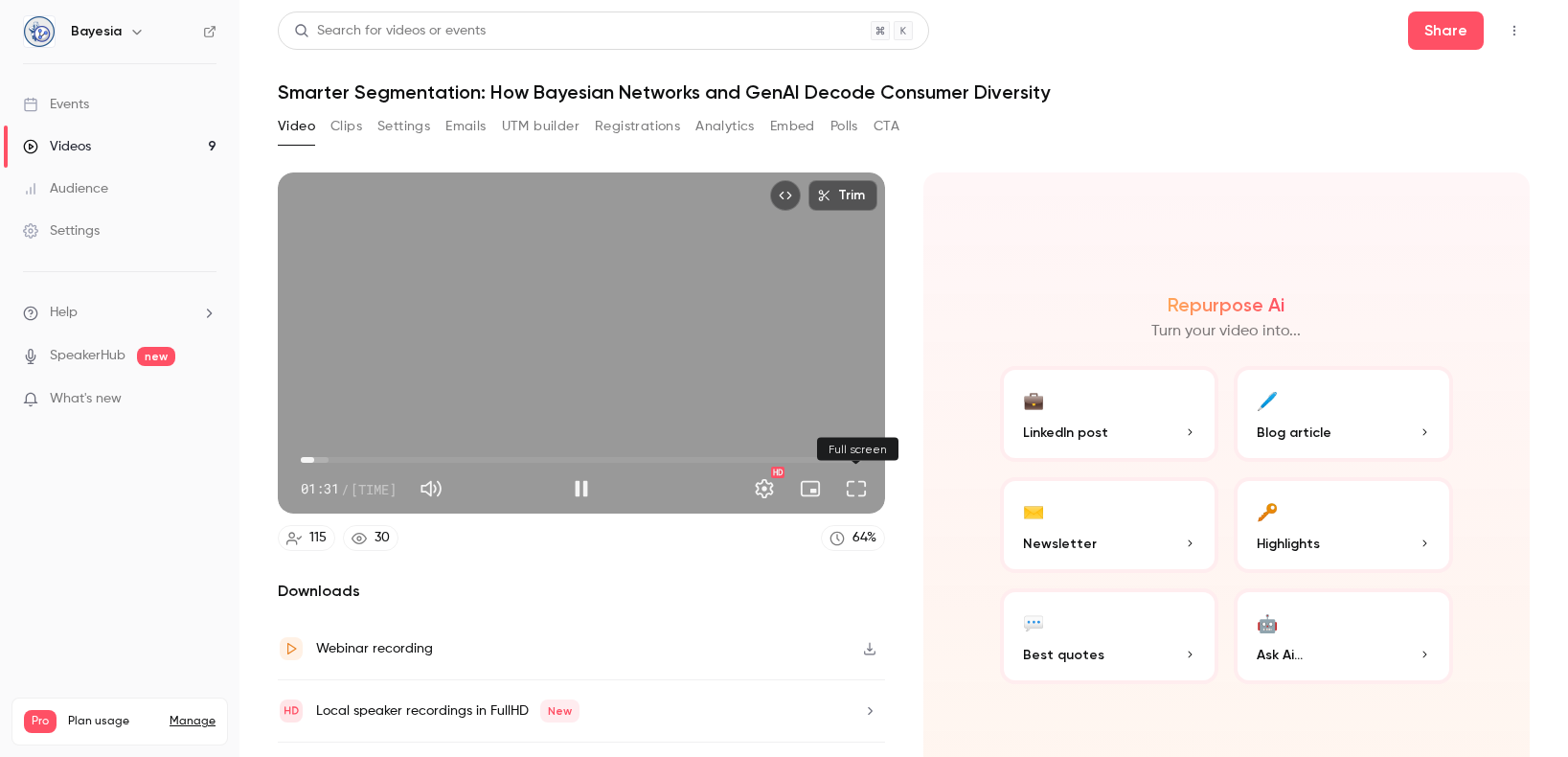 click at bounding box center [856, 489] 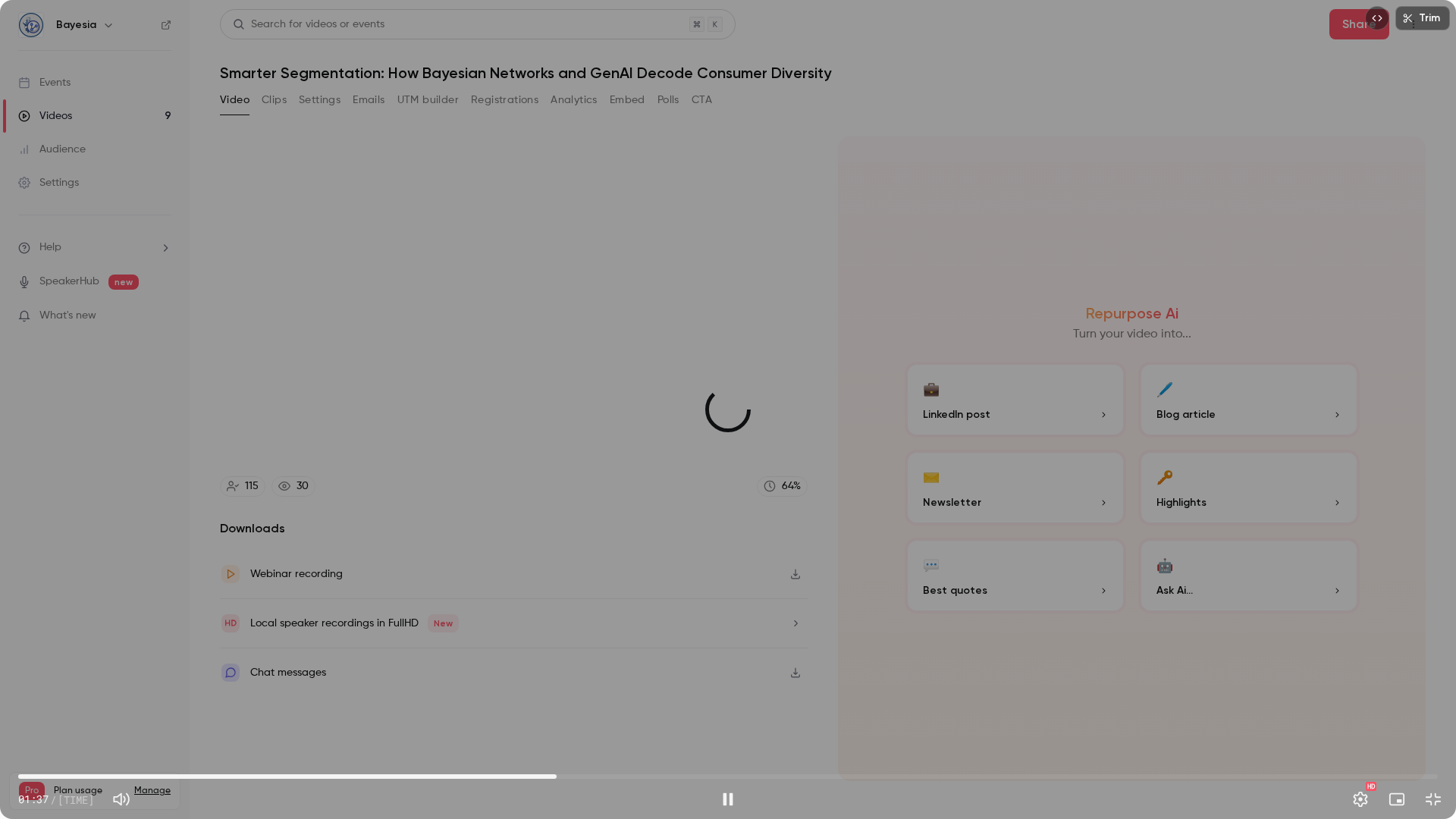 click on "24:56" at bounding box center (728, 777) 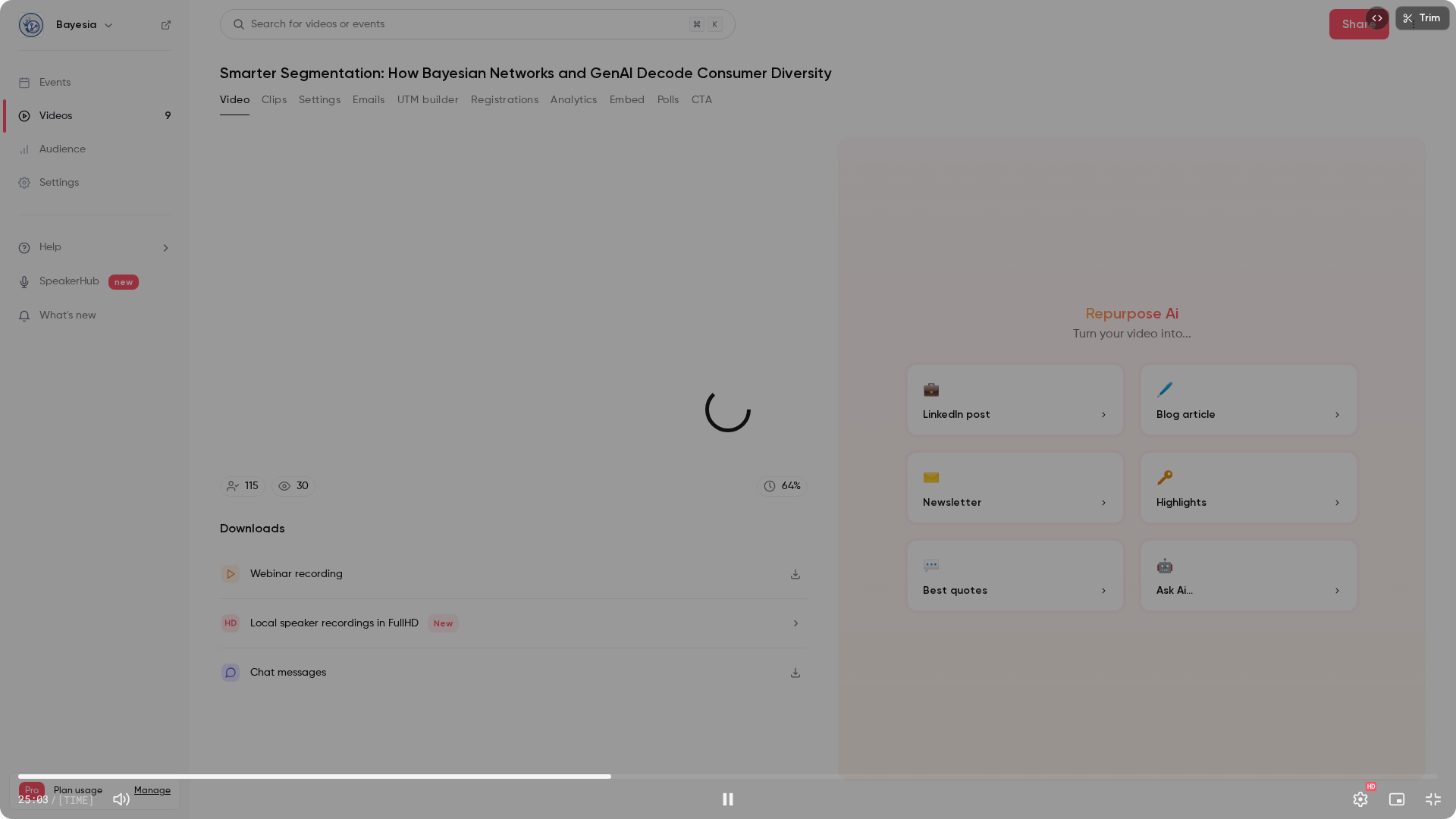 click on "27:28" at bounding box center [728, 777] 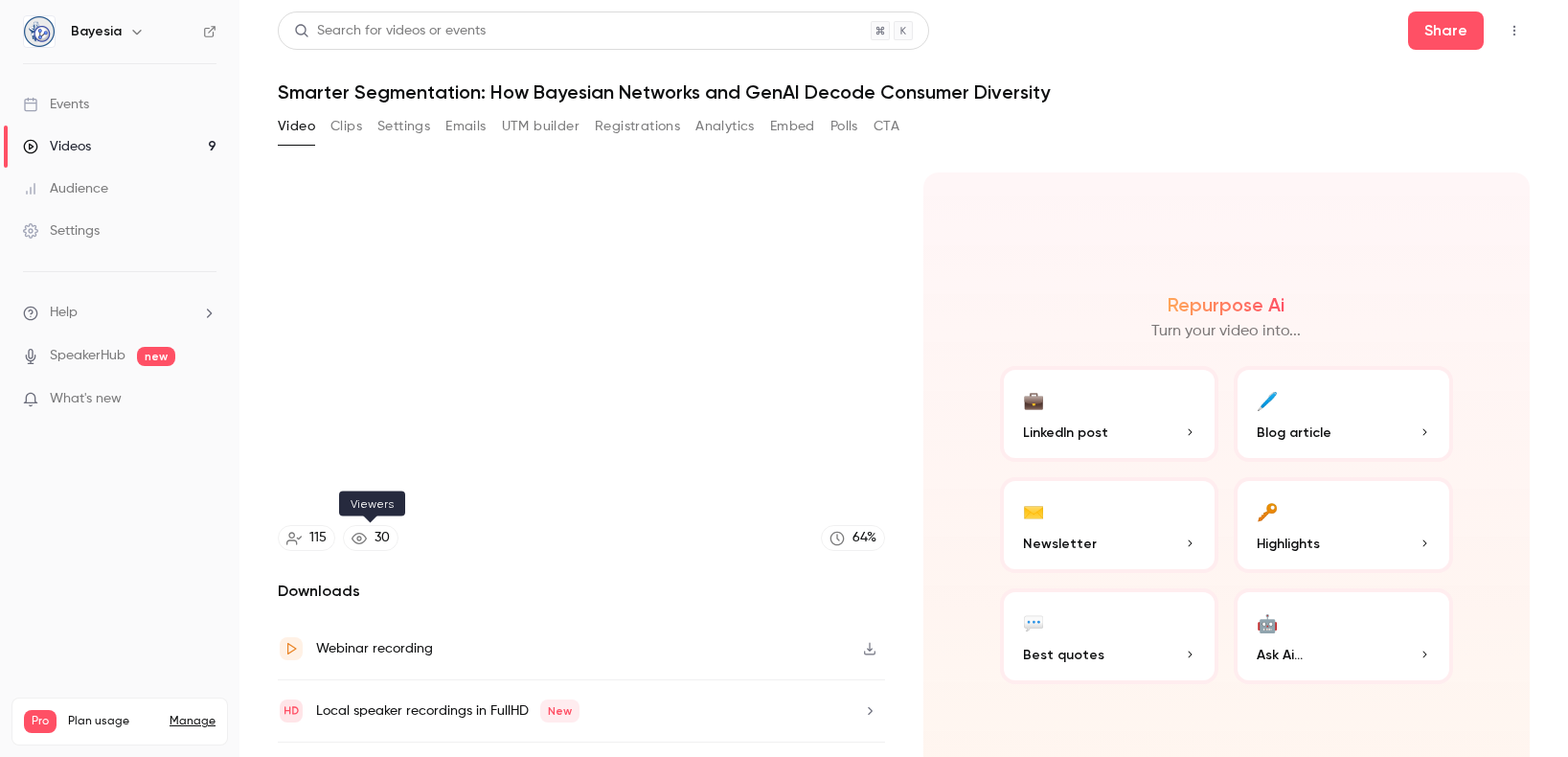 type on "******" 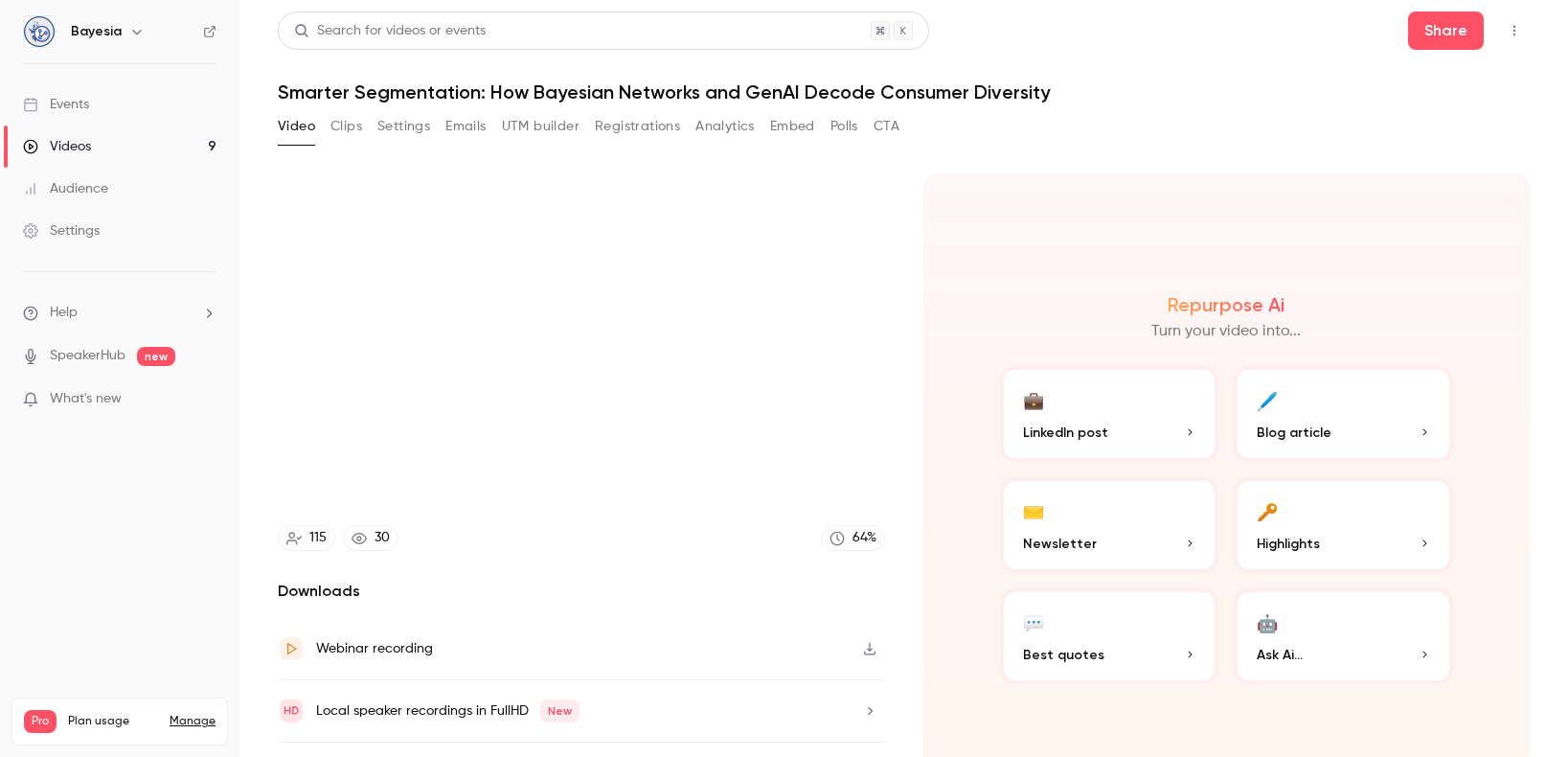 click on "30" at bounding box center (382, 538) 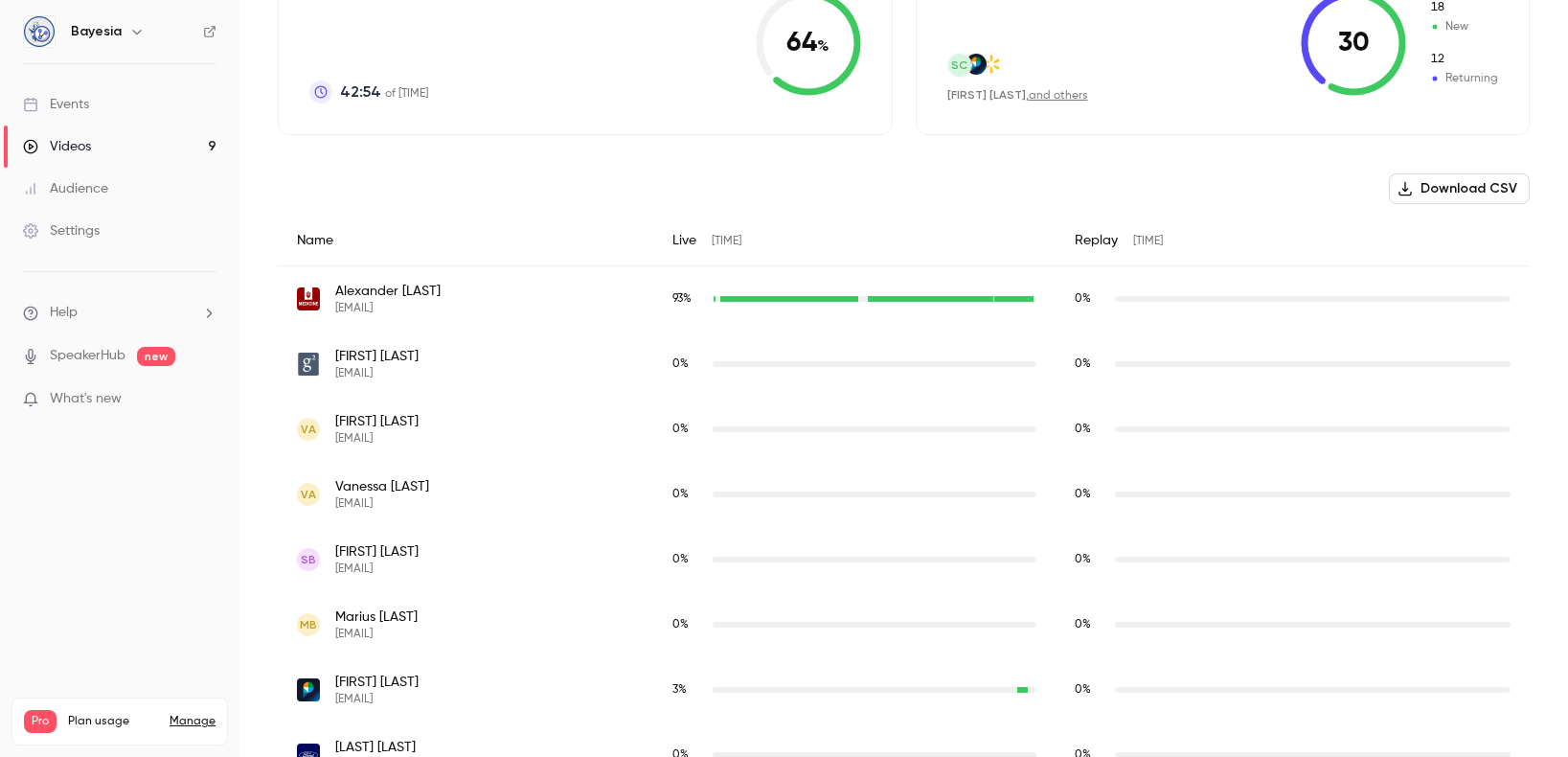 scroll, scrollTop: 328, scrollLeft: 0, axis: vertical 